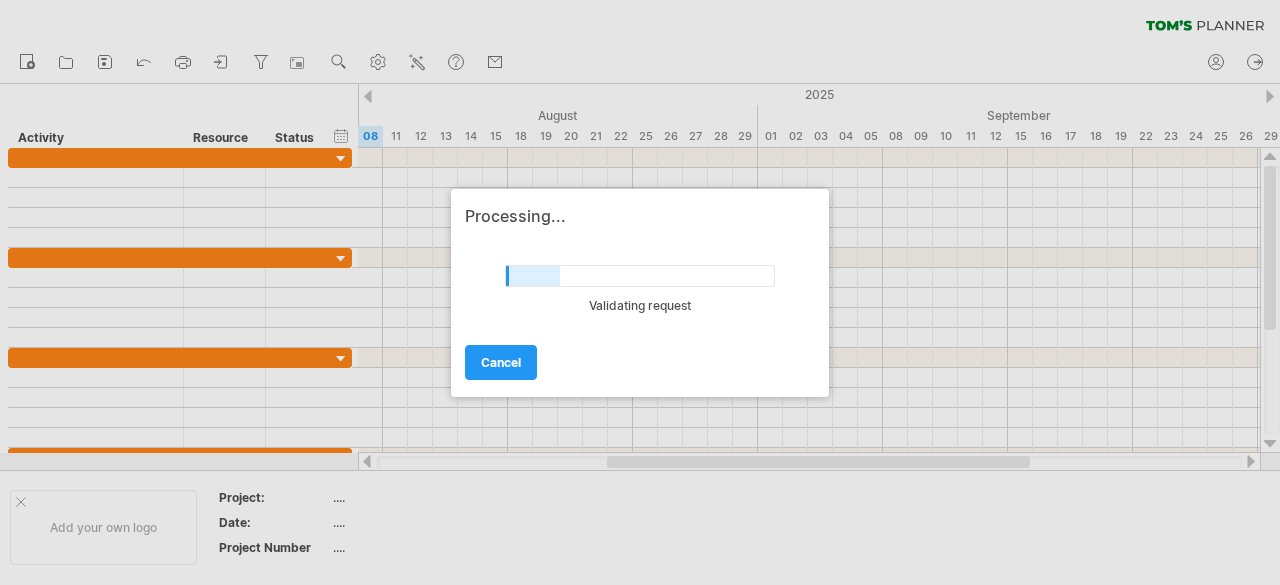 scroll, scrollTop: 0, scrollLeft: 0, axis: both 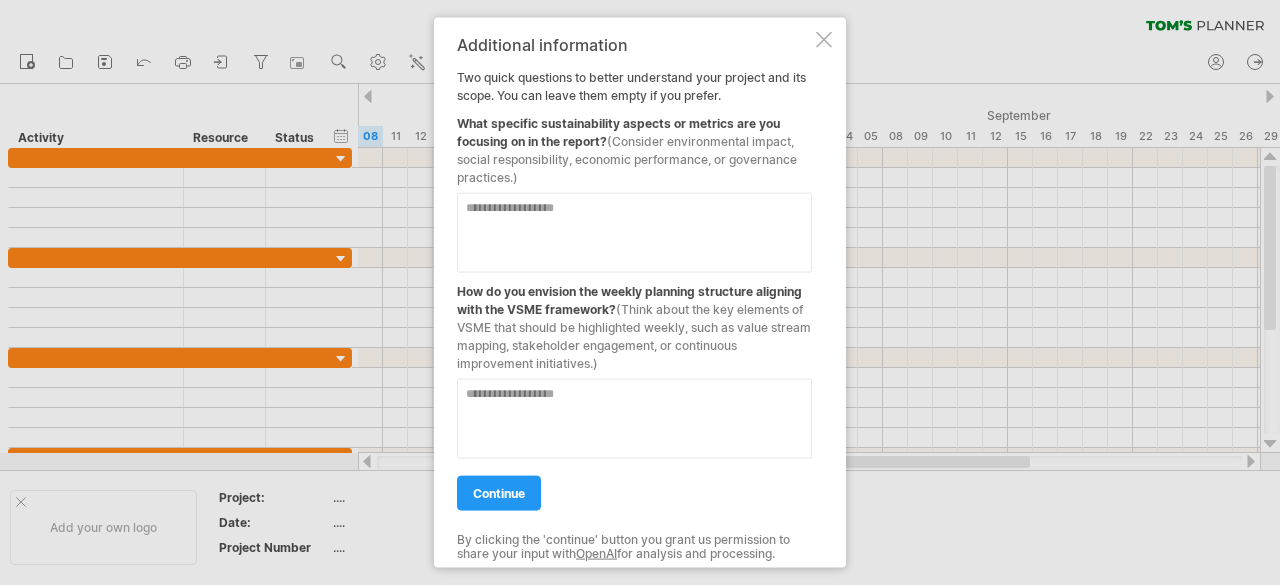 click at bounding box center (824, 39) 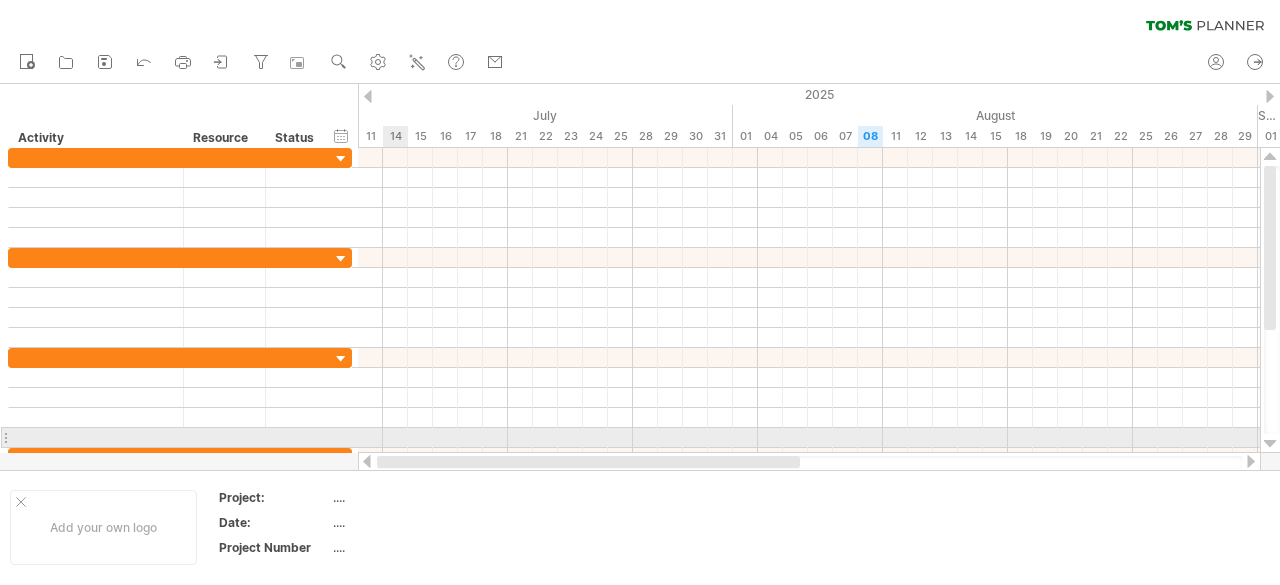 drag, startPoint x: 701, startPoint y: 461, endPoint x: 387, endPoint y: 446, distance: 314.35806 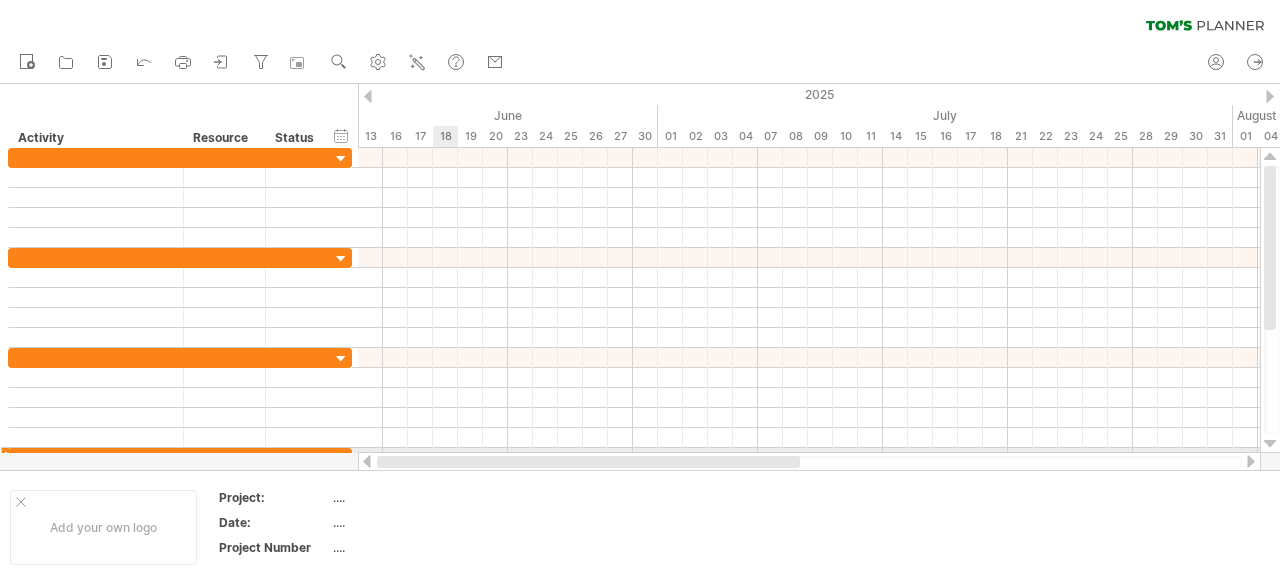 drag, startPoint x: 698, startPoint y: 465, endPoint x: 416, endPoint y: 454, distance: 282.21445 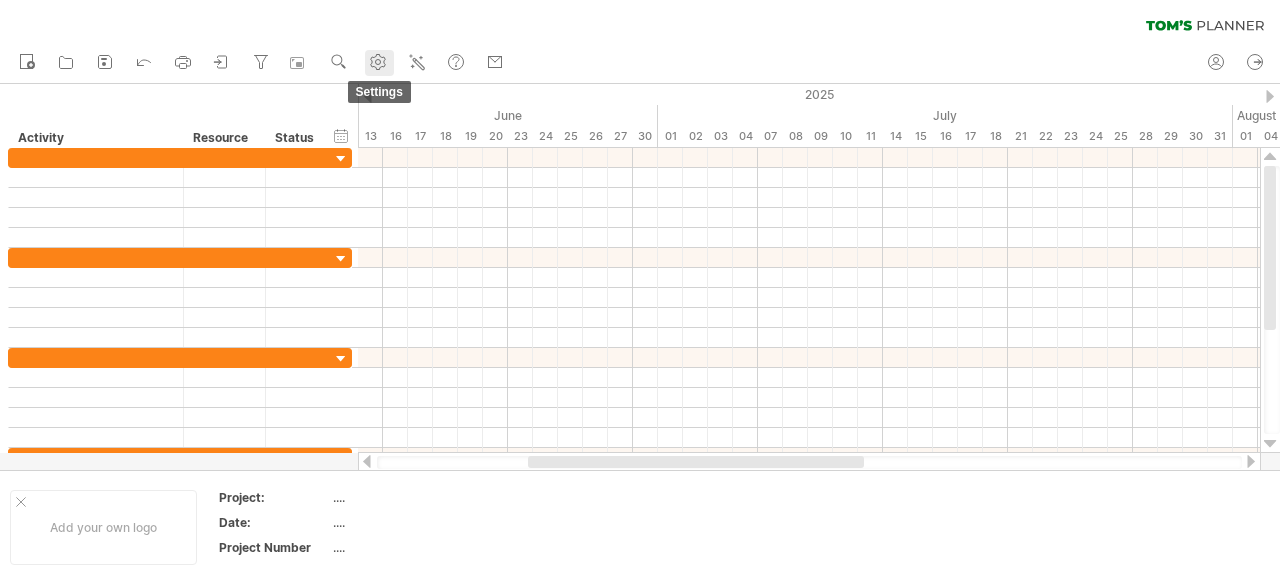 click 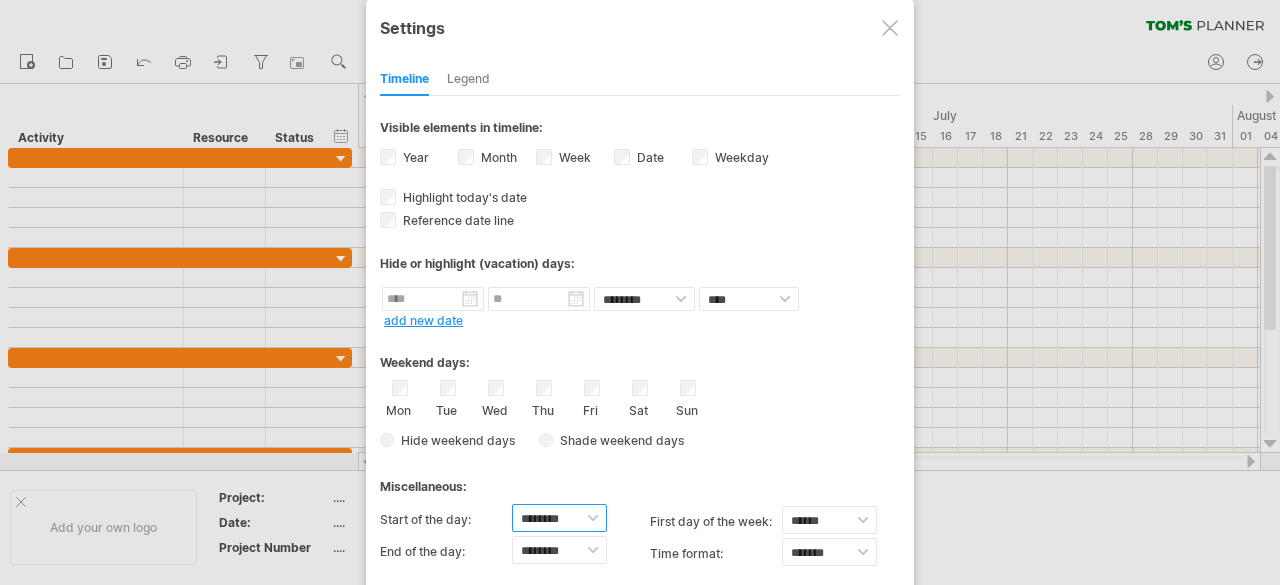 click on "********
********
********
********
********
********
********
********
********
********
********
********
********
********
********
********
********
********
******** ******** ******** ******** ********" at bounding box center (559, 518) 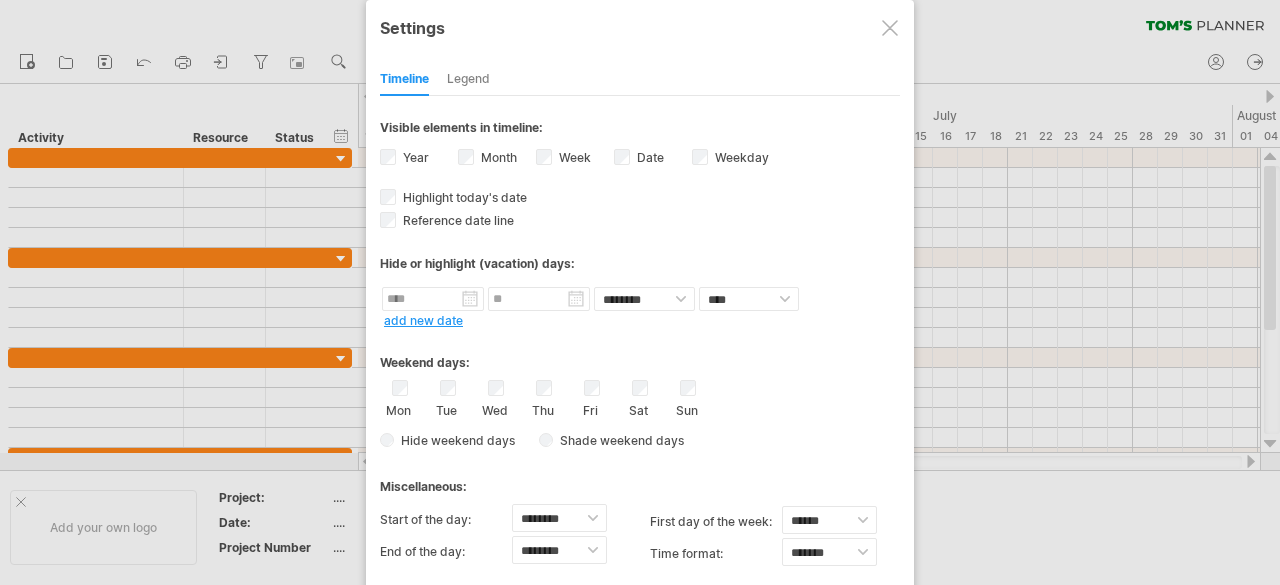 click on "Miscellaneous:" at bounding box center [640, 479] 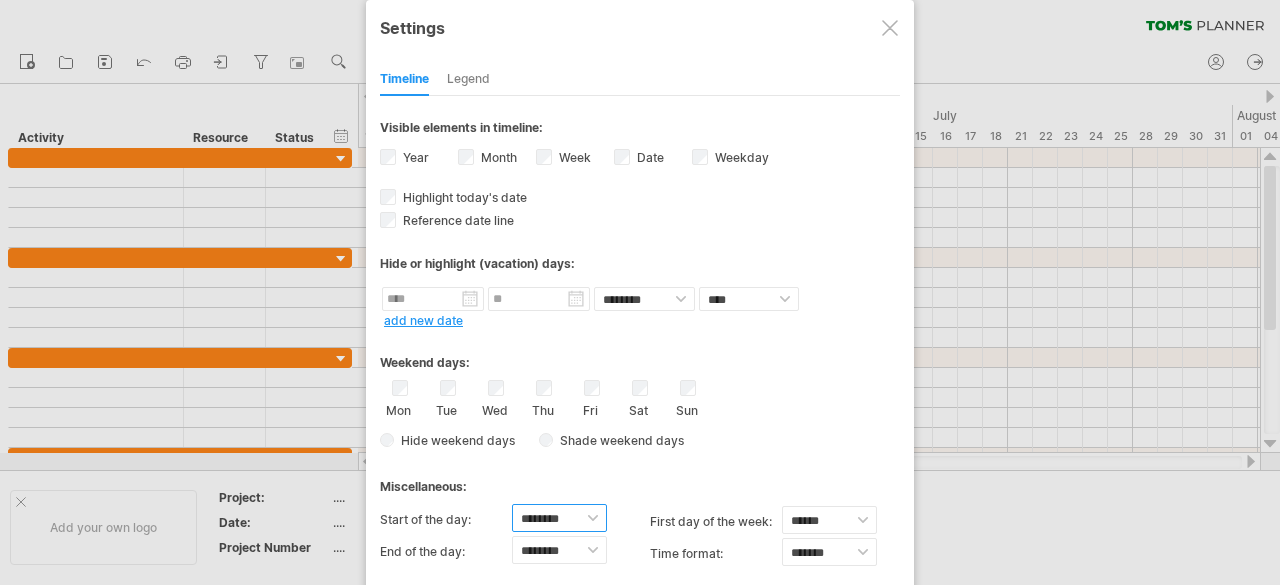 click on "********
********
********
********
********
********
********
********
********
********
********
********
********
********
********
********
********
********
******** ******** ******** ******** ********" at bounding box center (559, 518) 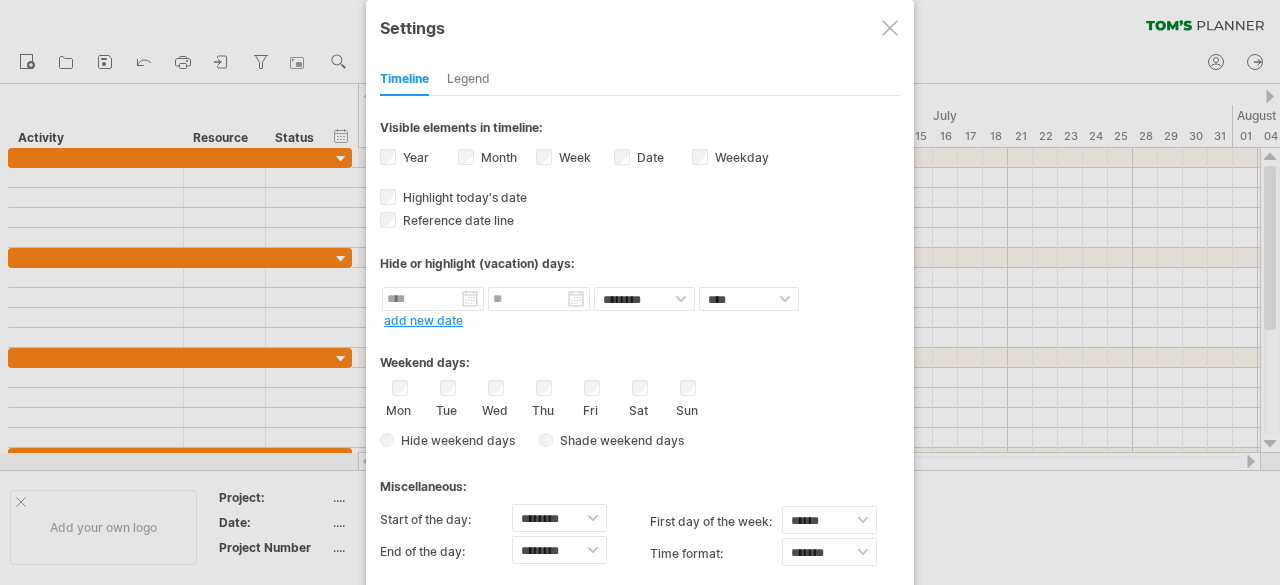 click on "Miscellaneous:" at bounding box center (640, 479) 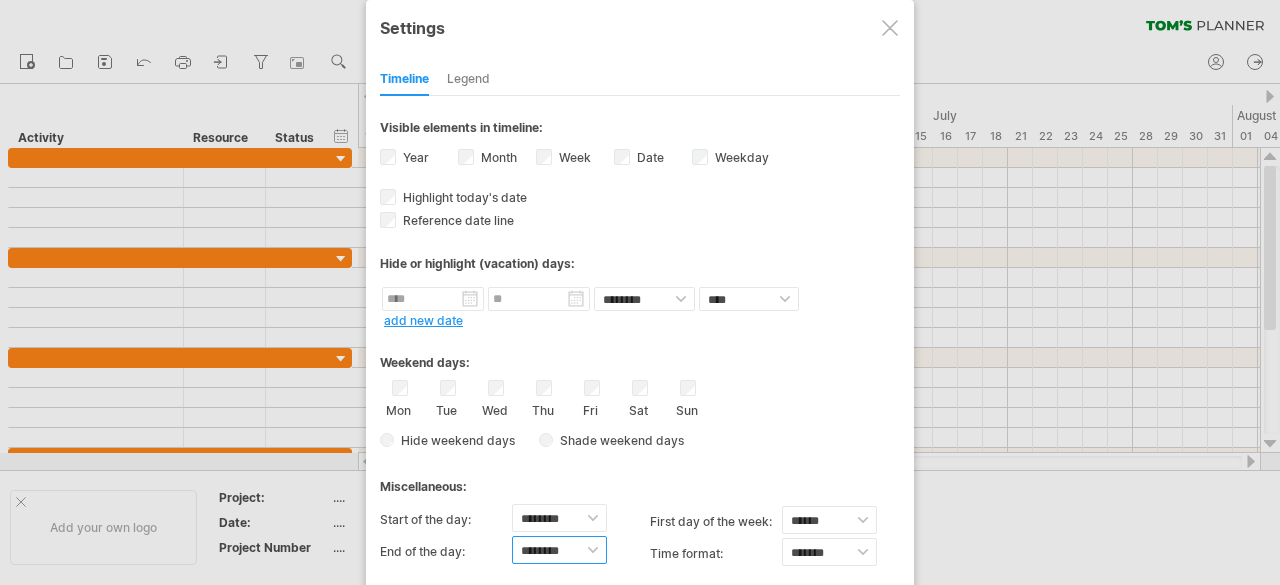 click on "********
********
********
********
********
********
********
********
********
********
********
********
********
********
********
********
********
********
******** ******** ******** ******** ********" at bounding box center [559, 550] 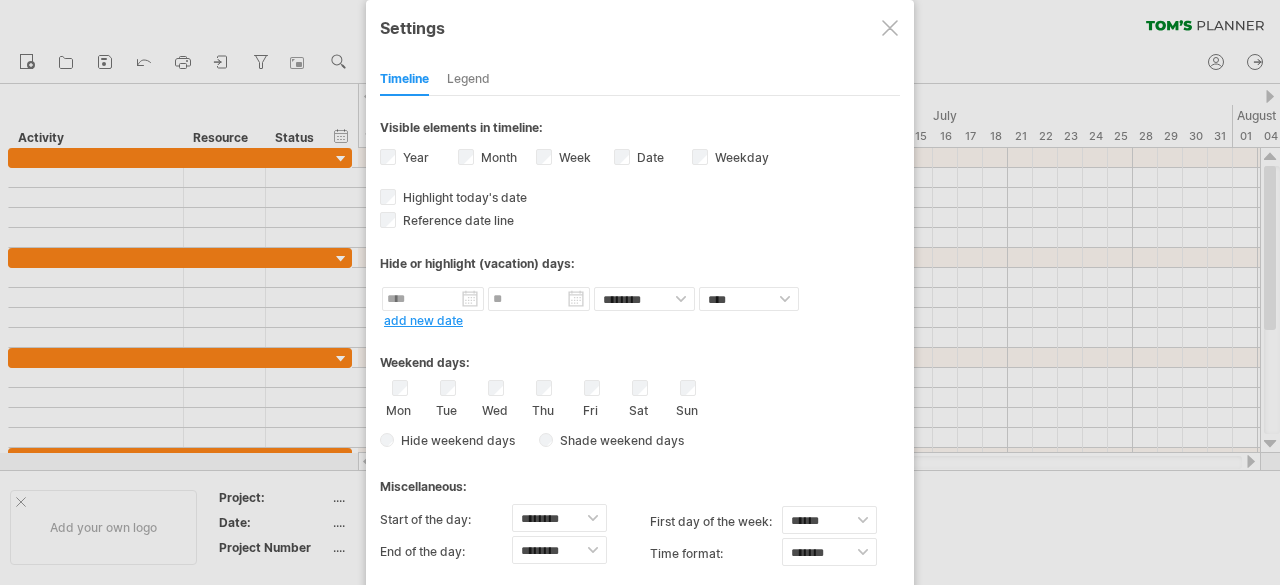 click on "Miscellaneous:" at bounding box center (640, 479) 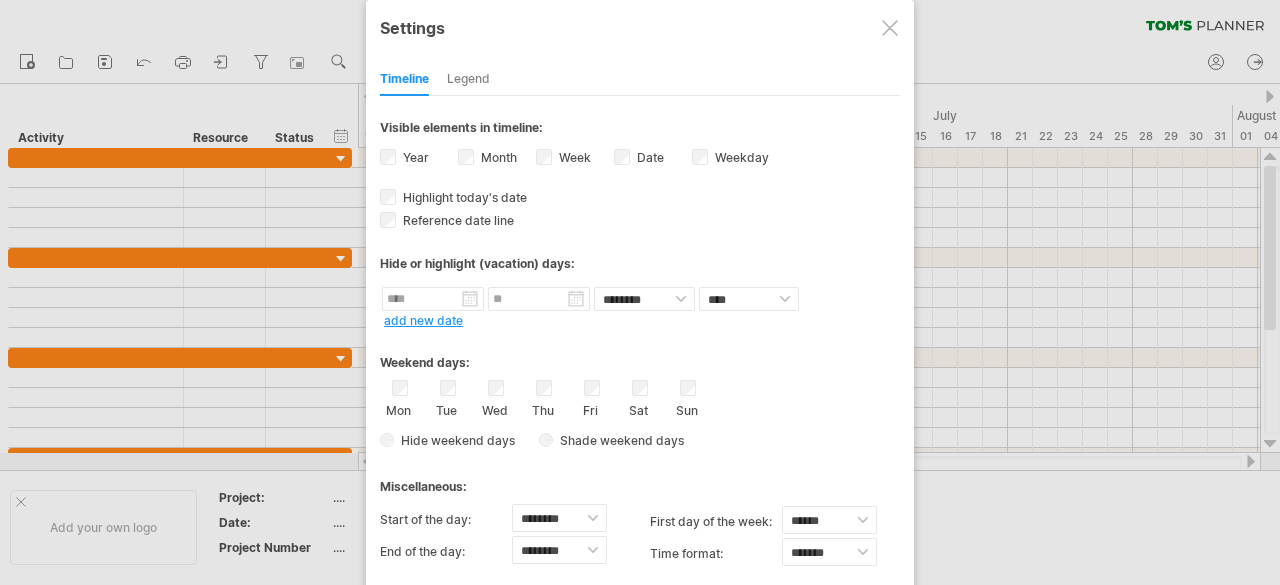 click on "apply changes" at bounding box center [440, 604] 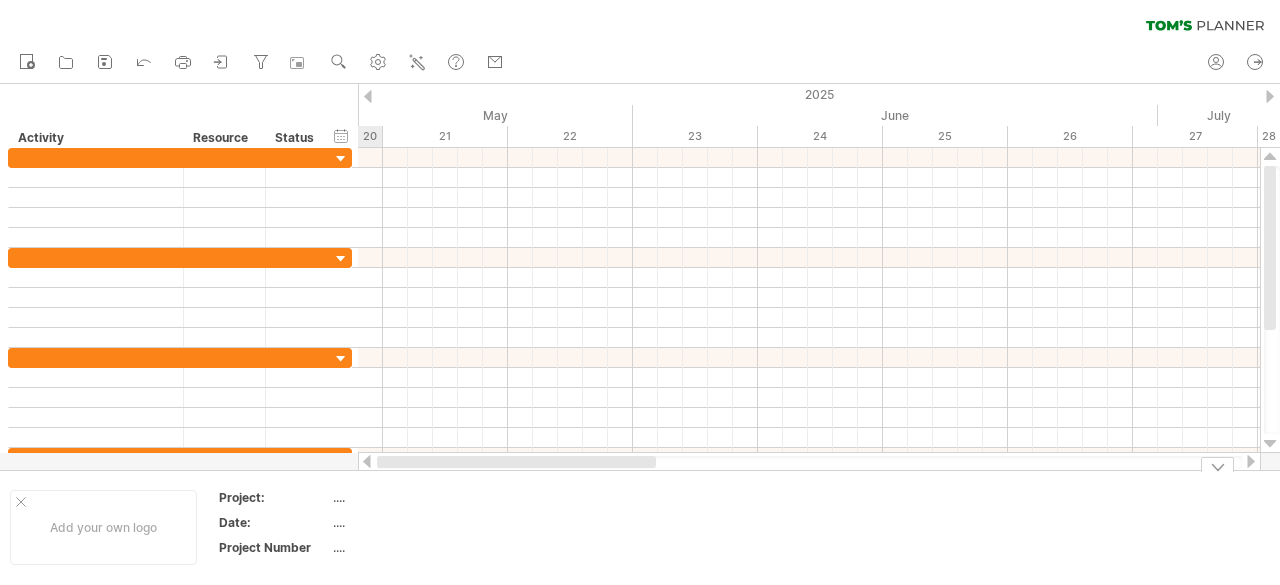 drag, startPoint x: 787, startPoint y: 460, endPoint x: 486, endPoint y: 469, distance: 301.13452 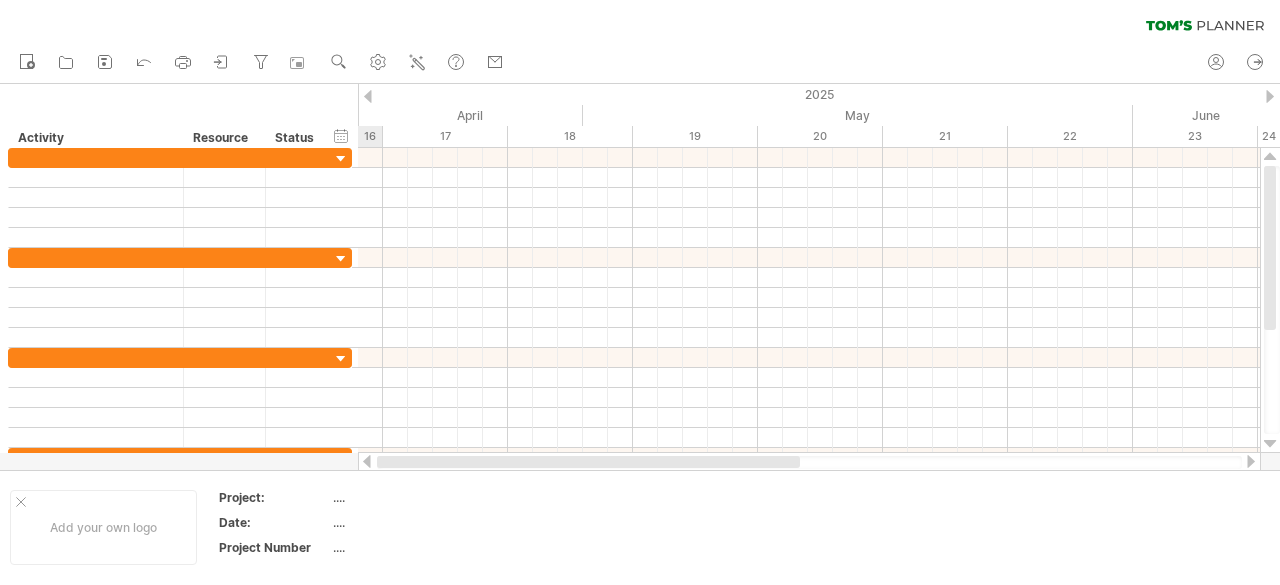 drag, startPoint x: 672, startPoint y: 464, endPoint x: 369, endPoint y: 461, distance: 303.01486 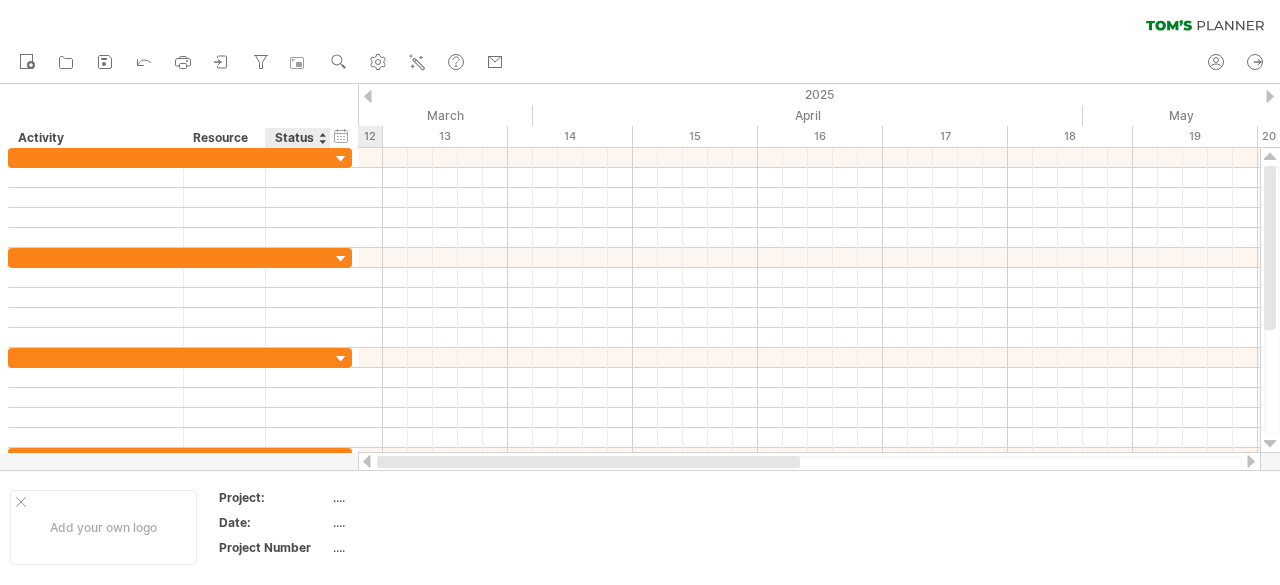 drag, startPoint x: 611, startPoint y: 464, endPoint x: 326, endPoint y: 466, distance: 285.00702 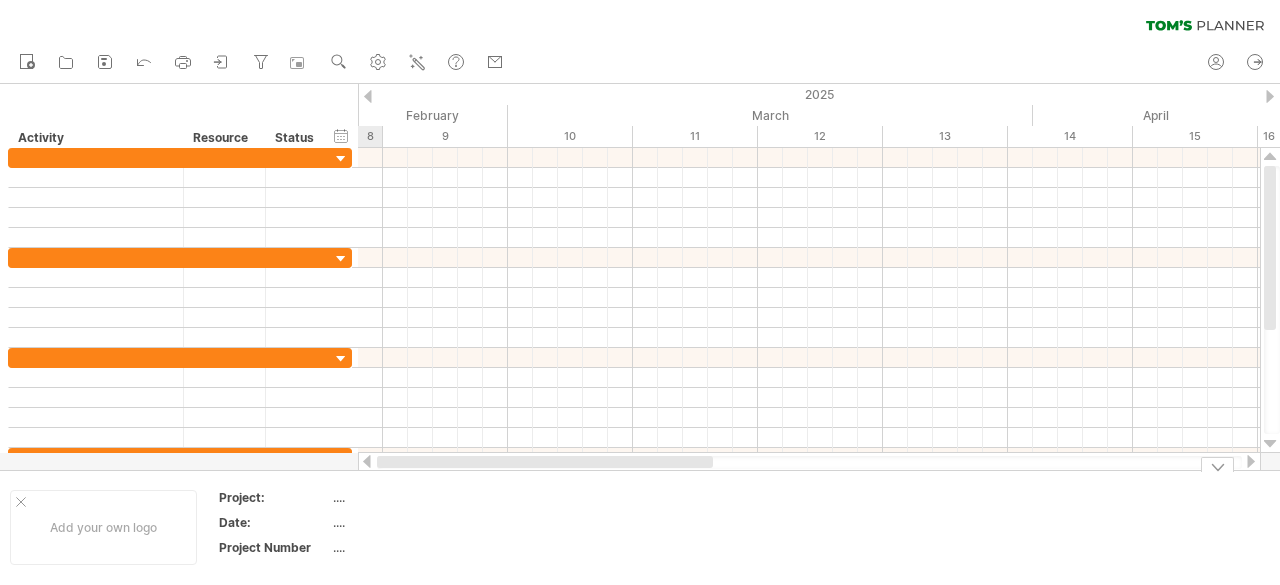 drag, startPoint x: 606, startPoint y: 459, endPoint x: 419, endPoint y: 471, distance: 187.38463 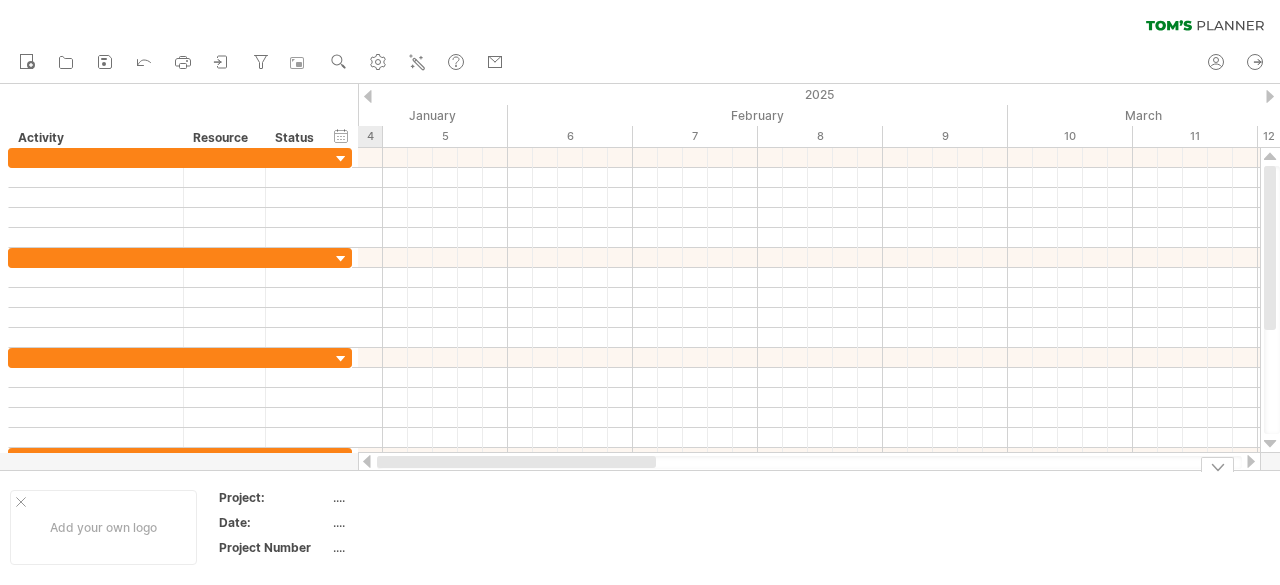 drag, startPoint x: 580, startPoint y: 464, endPoint x: 438, endPoint y: 470, distance: 142.12671 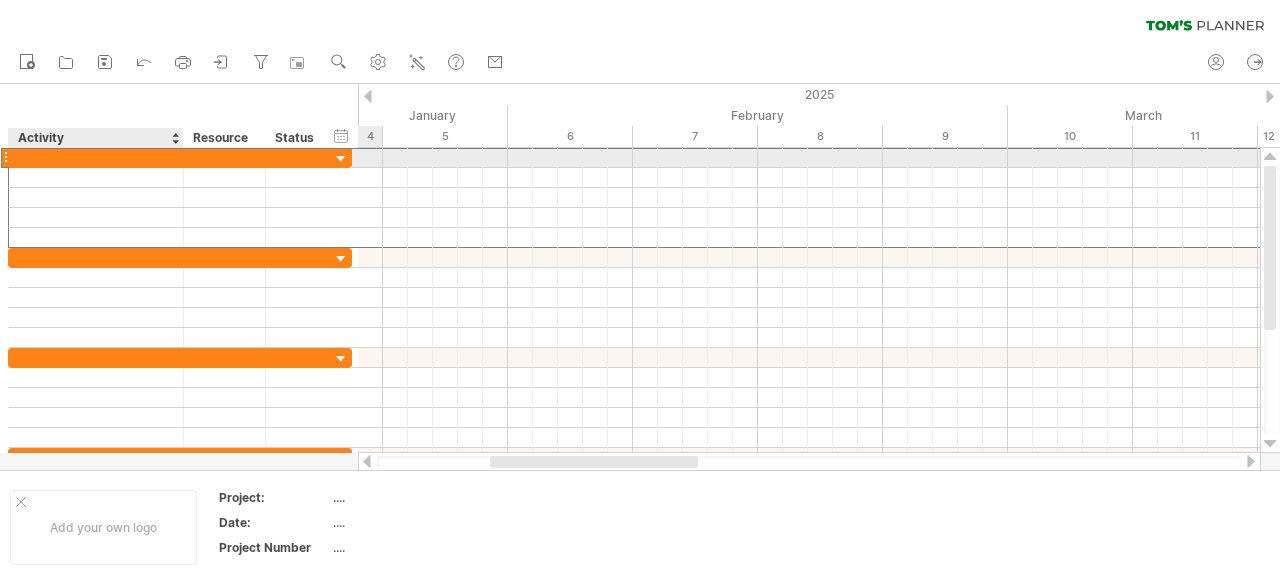 click at bounding box center (96, 157) 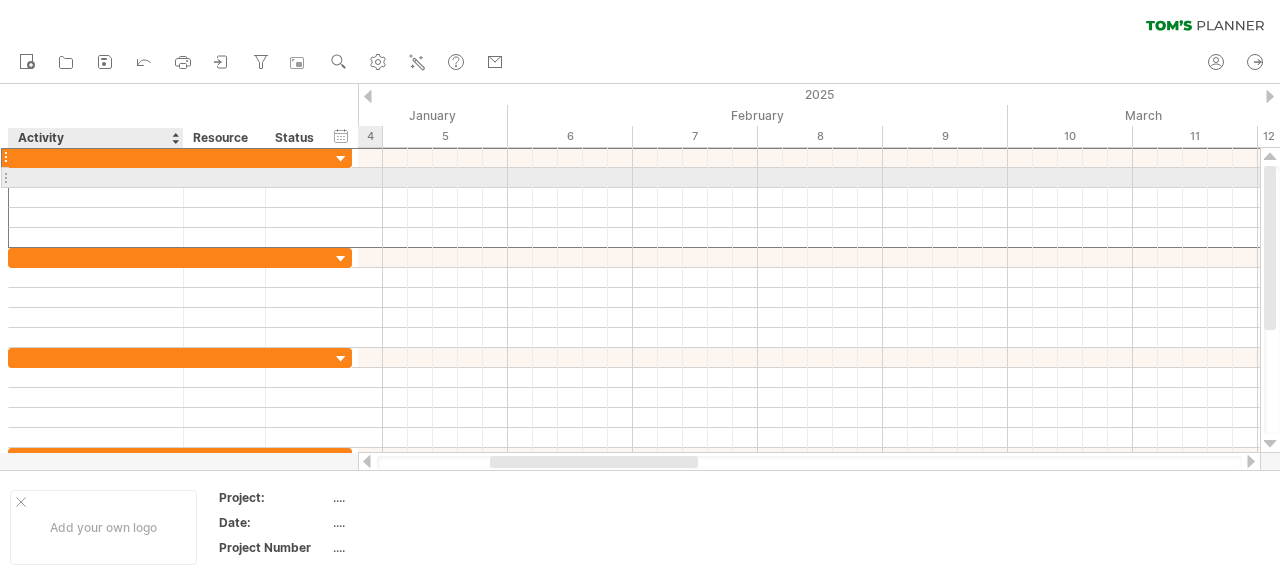 click at bounding box center [96, 177] 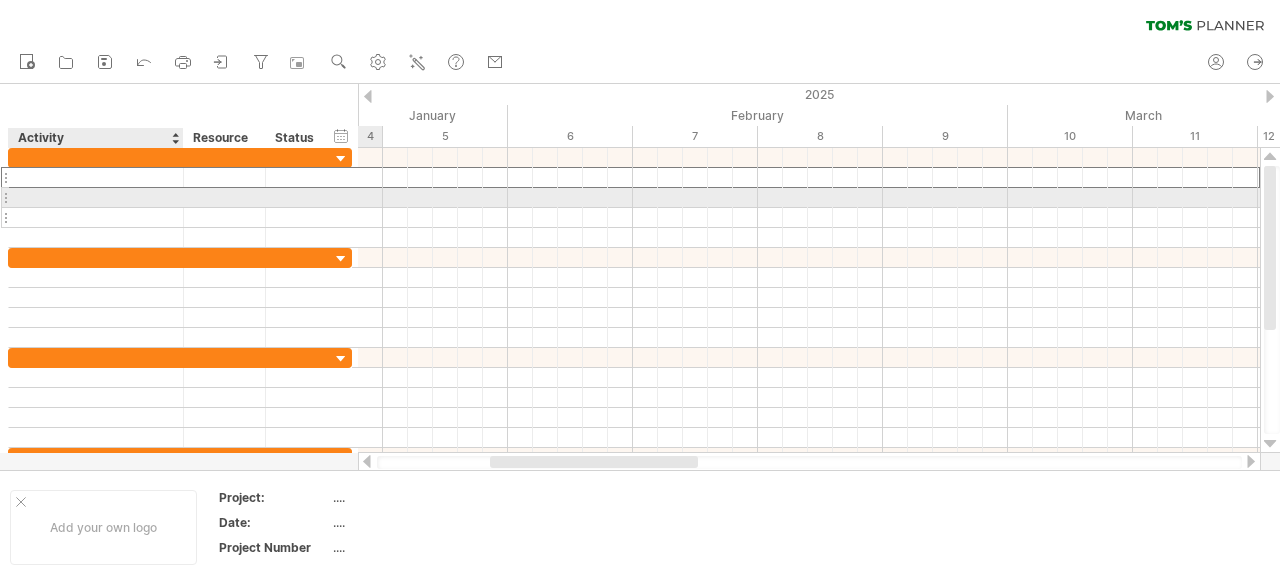 click at bounding box center (96, 217) 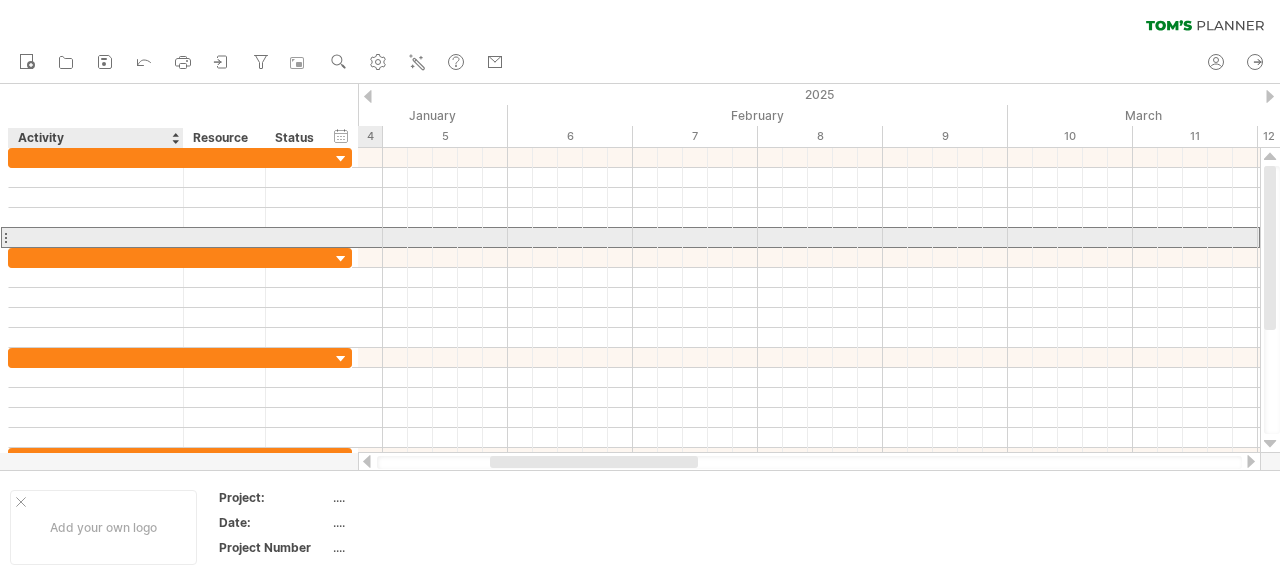 click at bounding box center (96, 237) 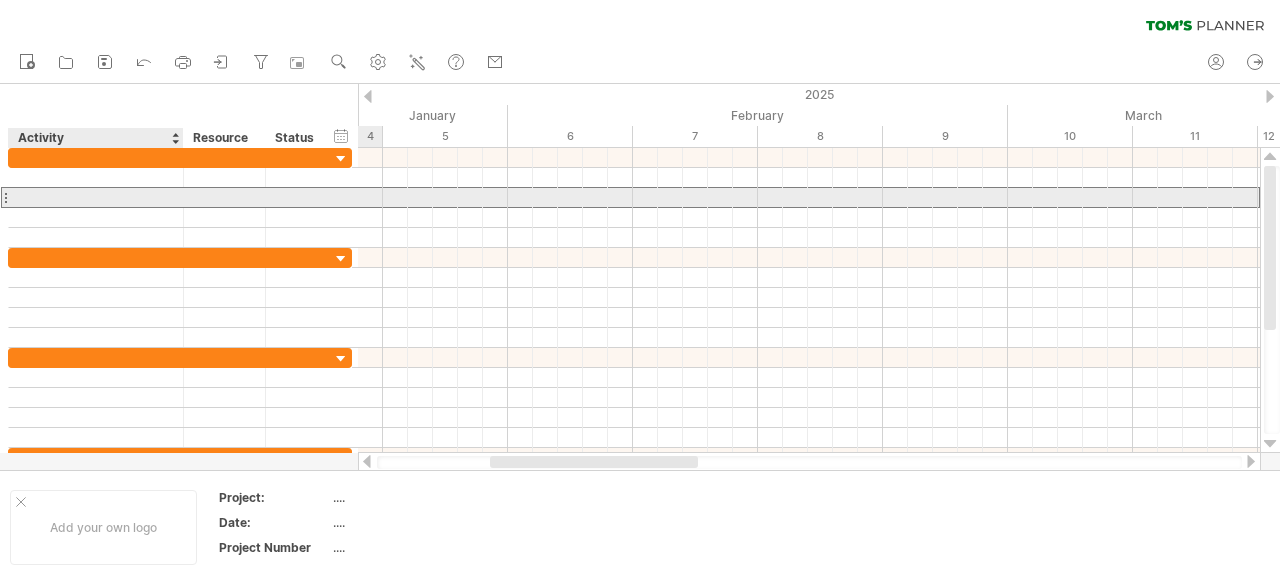 click at bounding box center [96, 197] 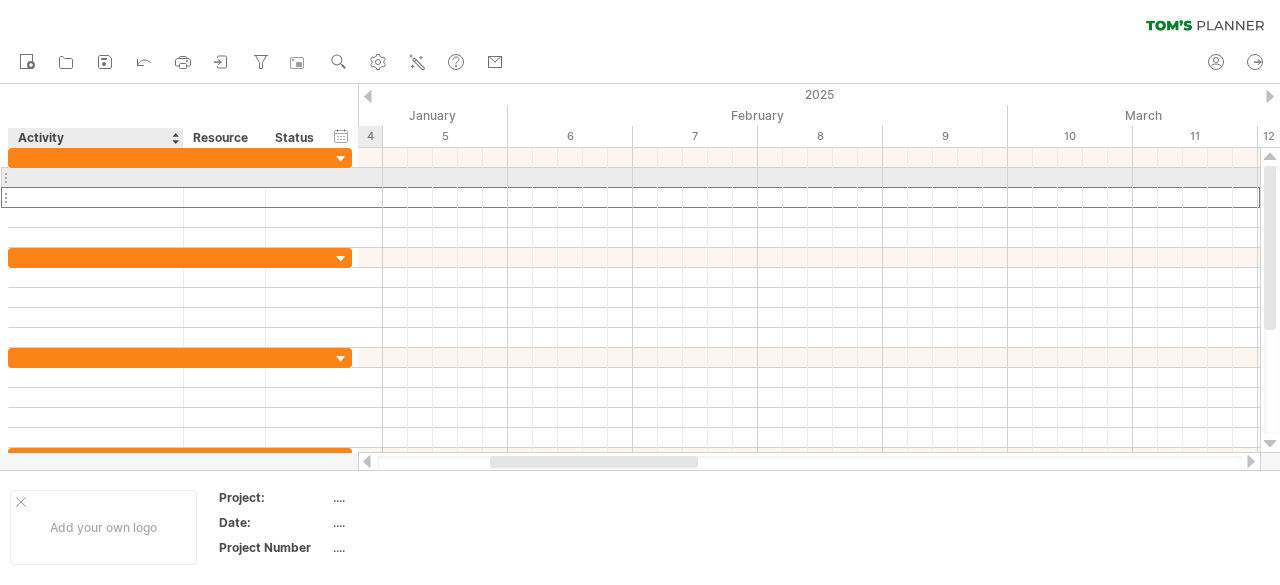 click at bounding box center [96, 177] 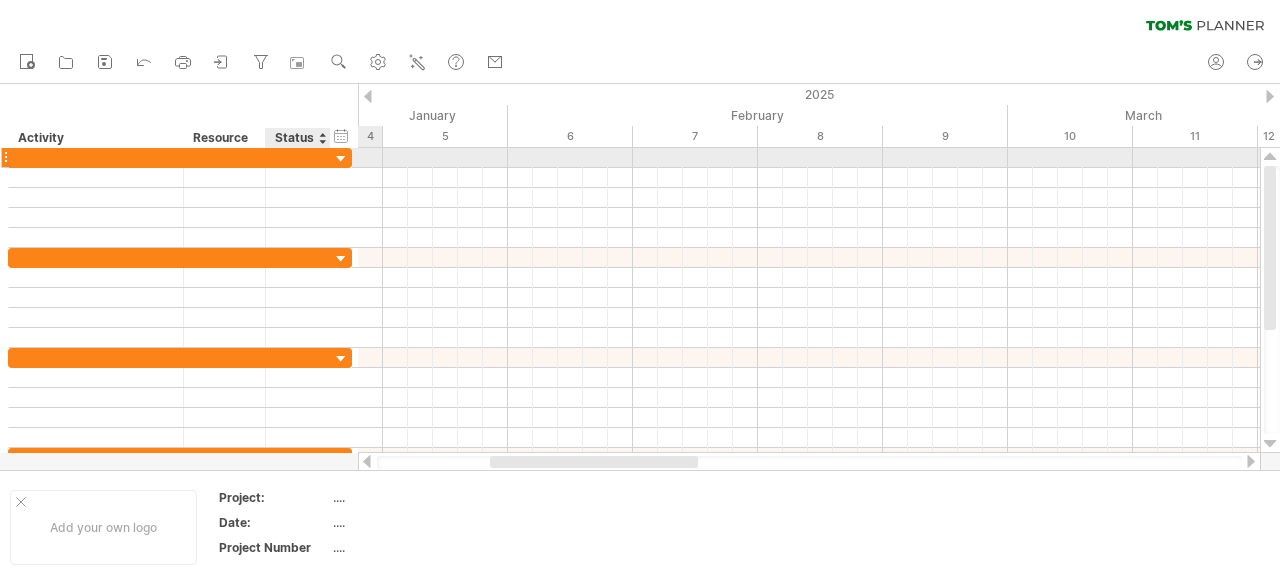 click at bounding box center (341, 159) 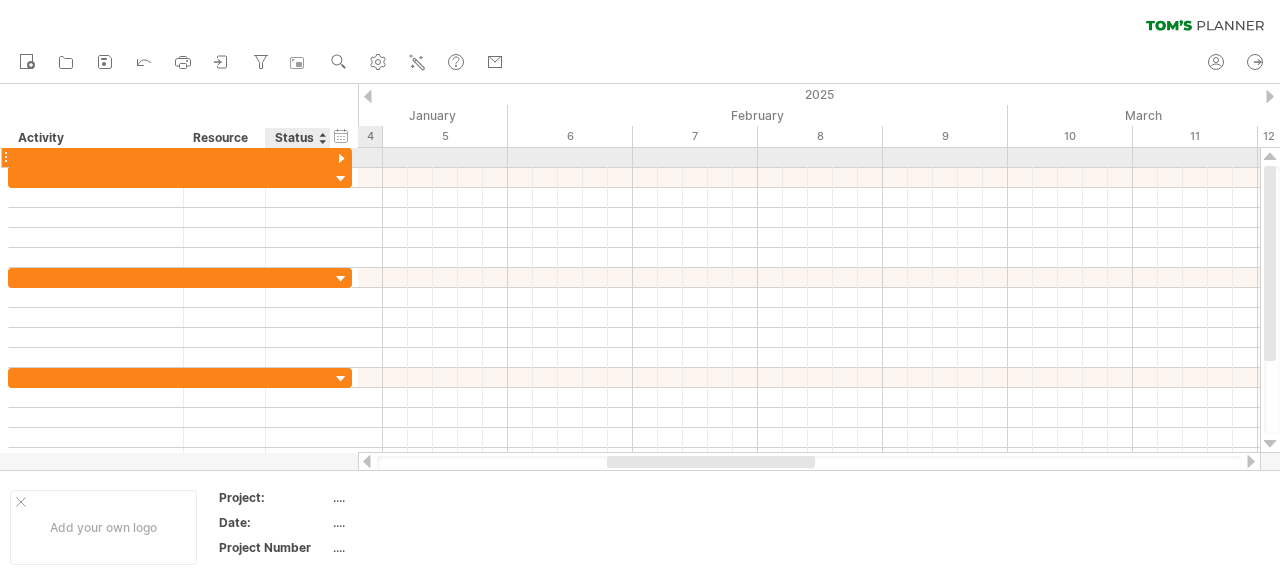 click at bounding box center [341, 159] 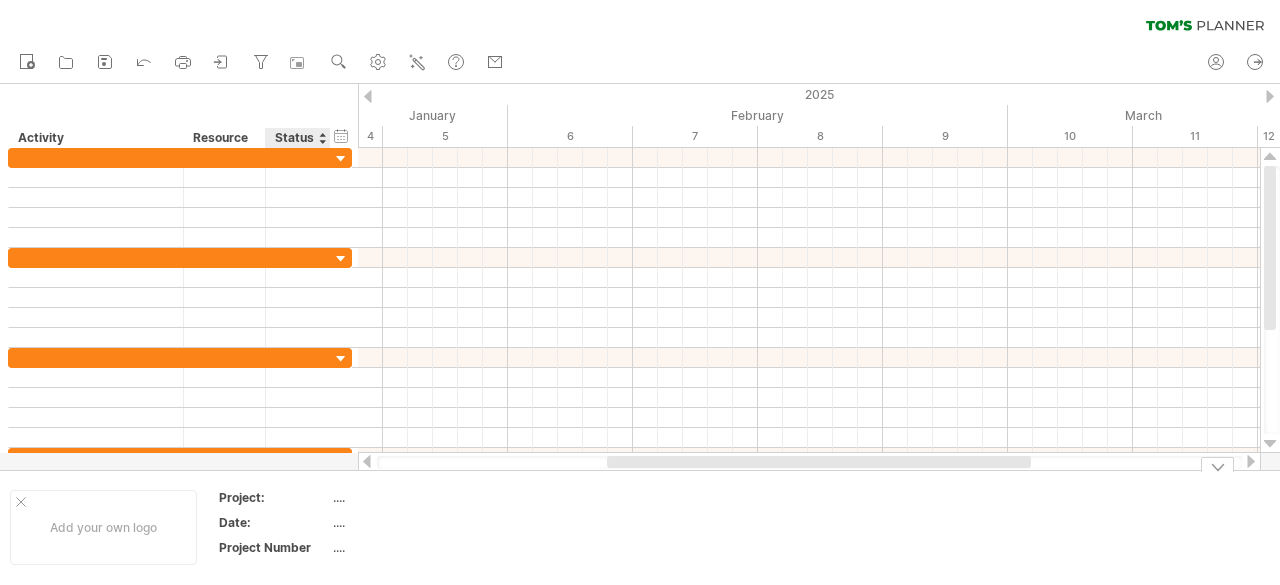 click on "...." at bounding box center [417, 497] 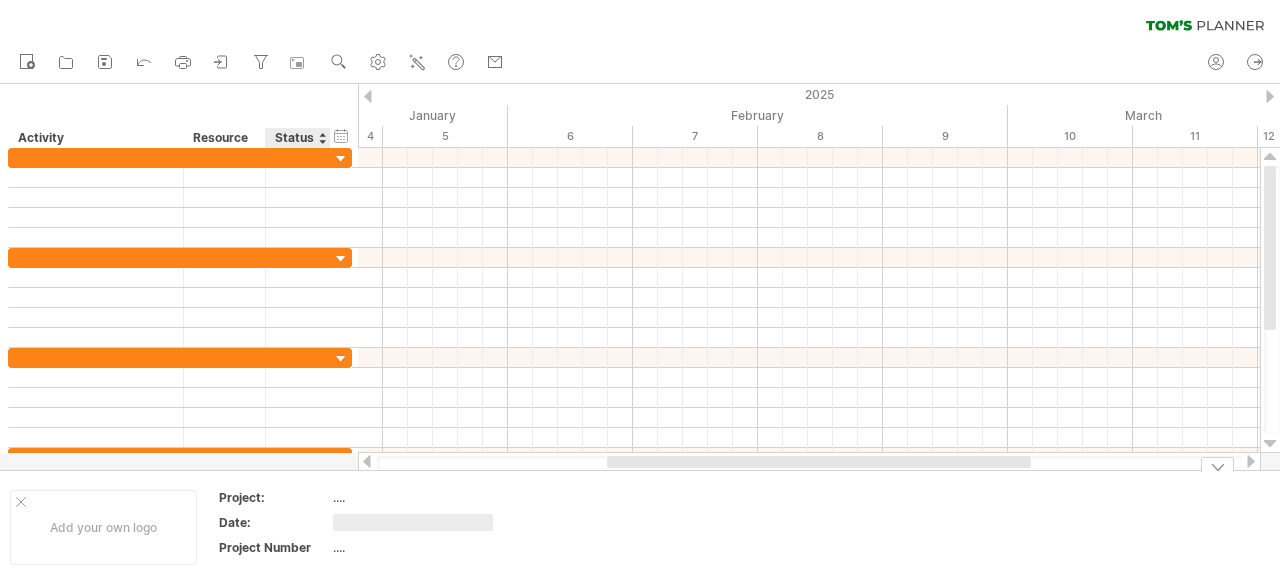 click on "...." at bounding box center [417, 547] 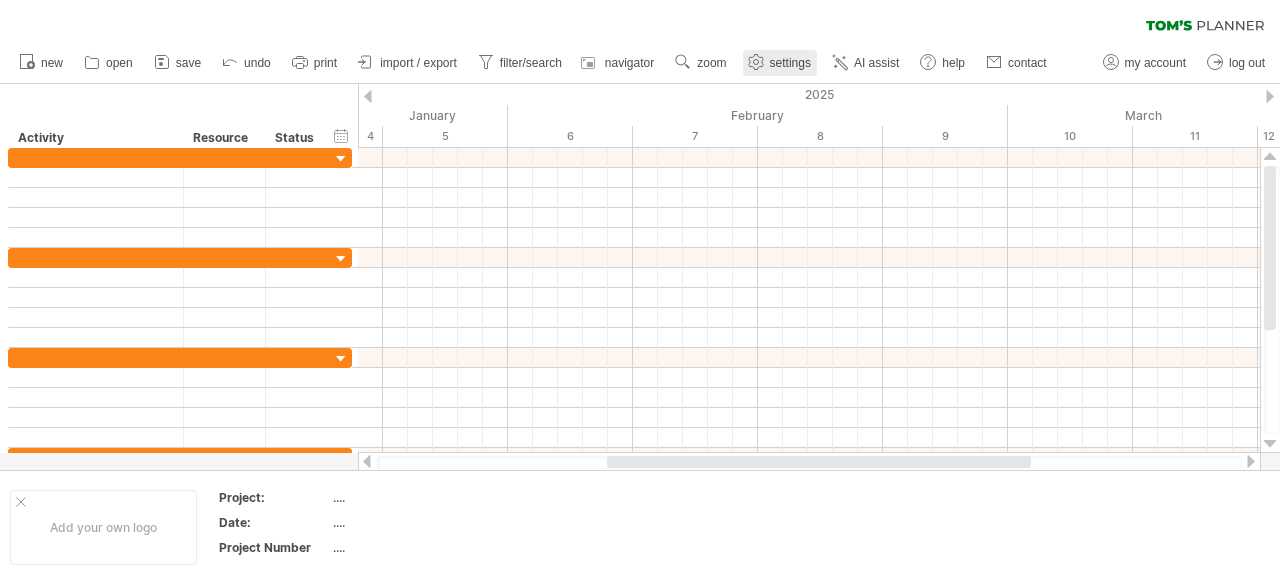 click on "settings" at bounding box center (790, 63) 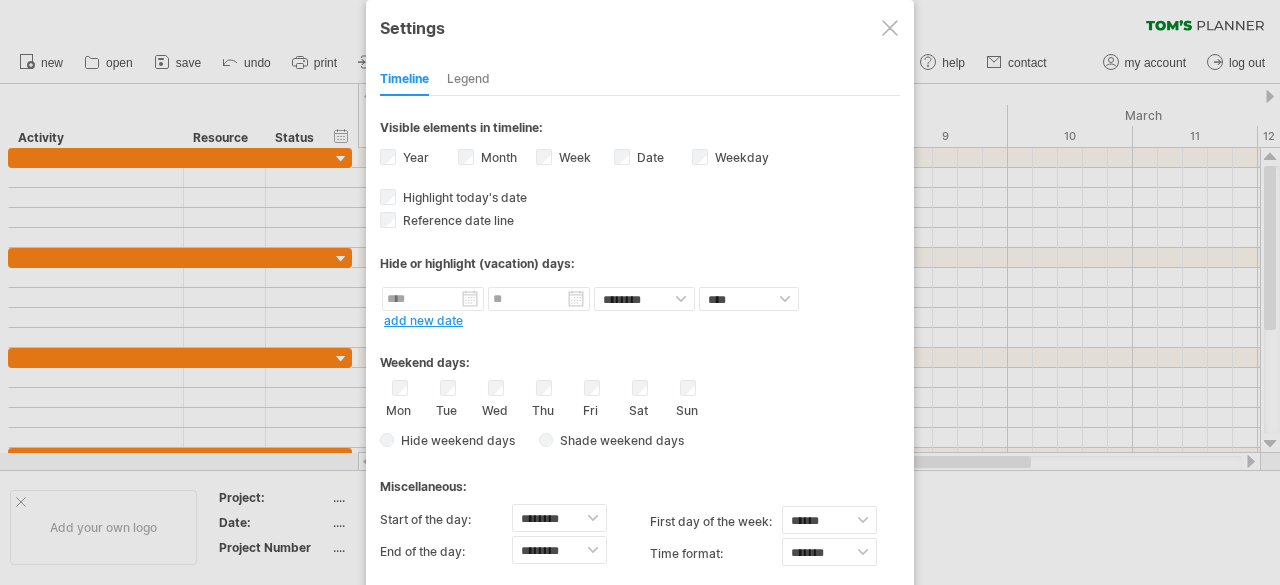click on "apply changes" at bounding box center (440, 604) 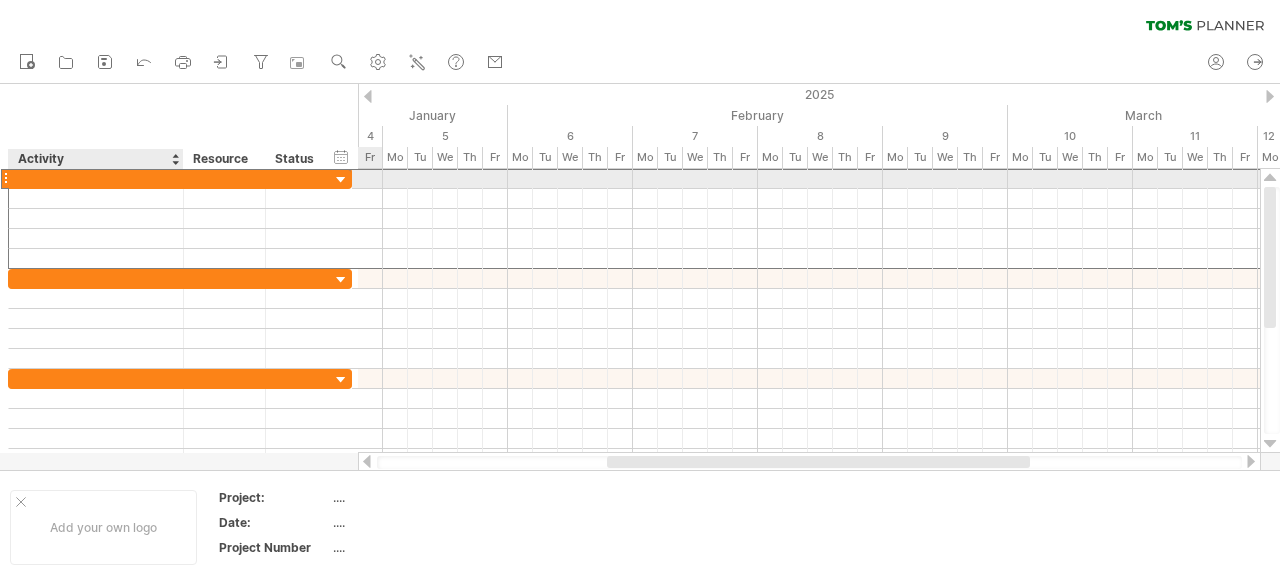 click at bounding box center [96, 178] 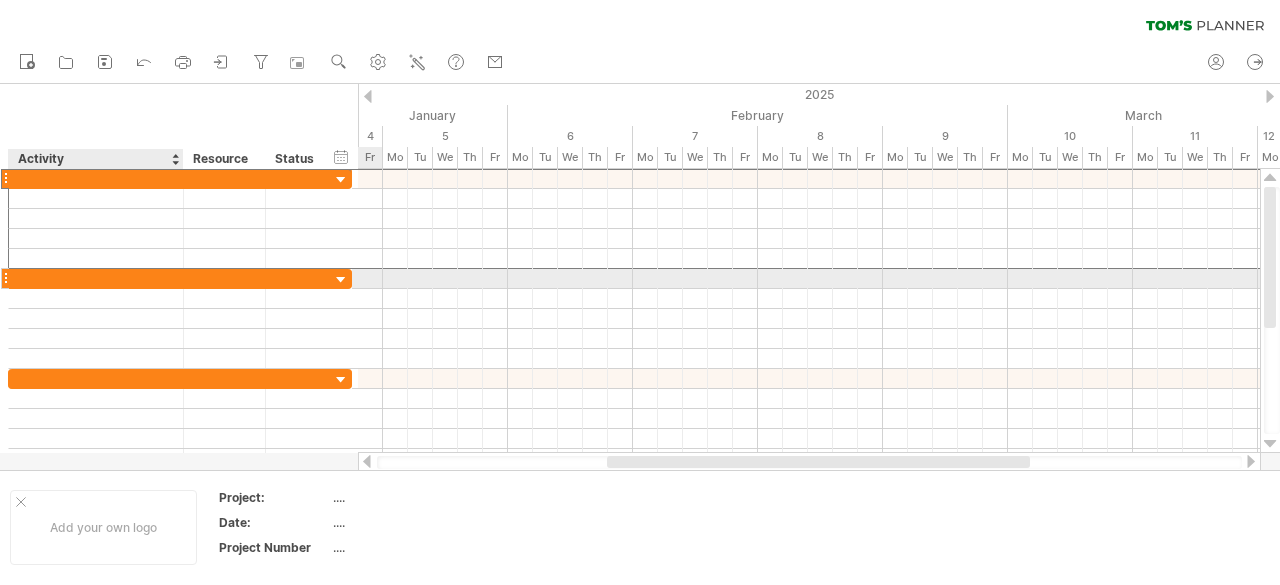 type on "*" 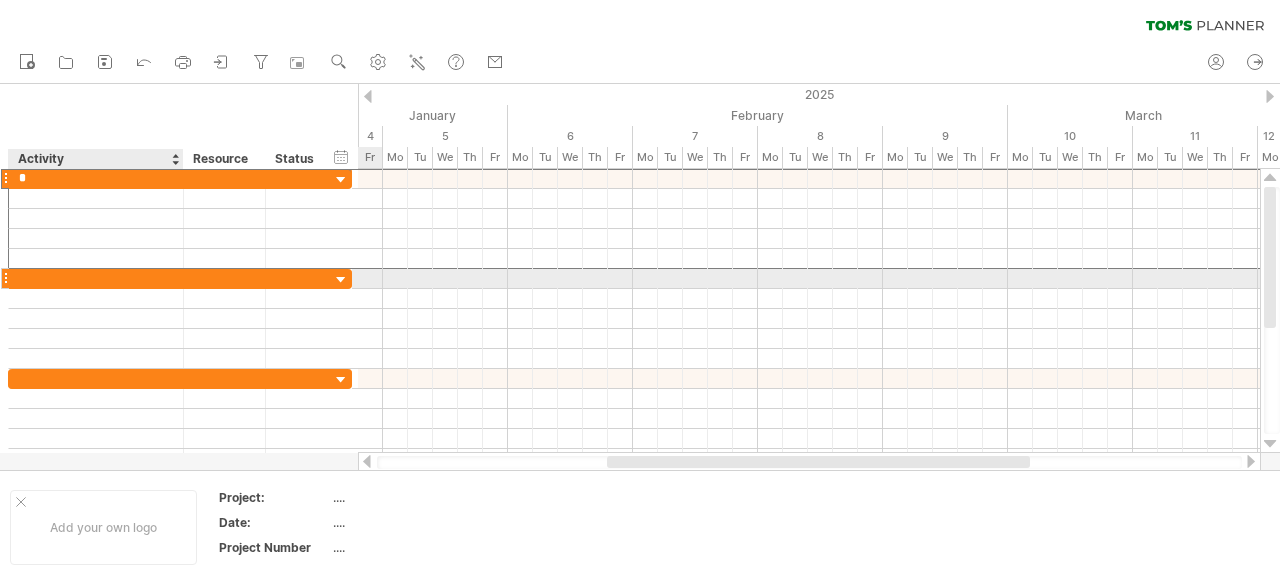 type 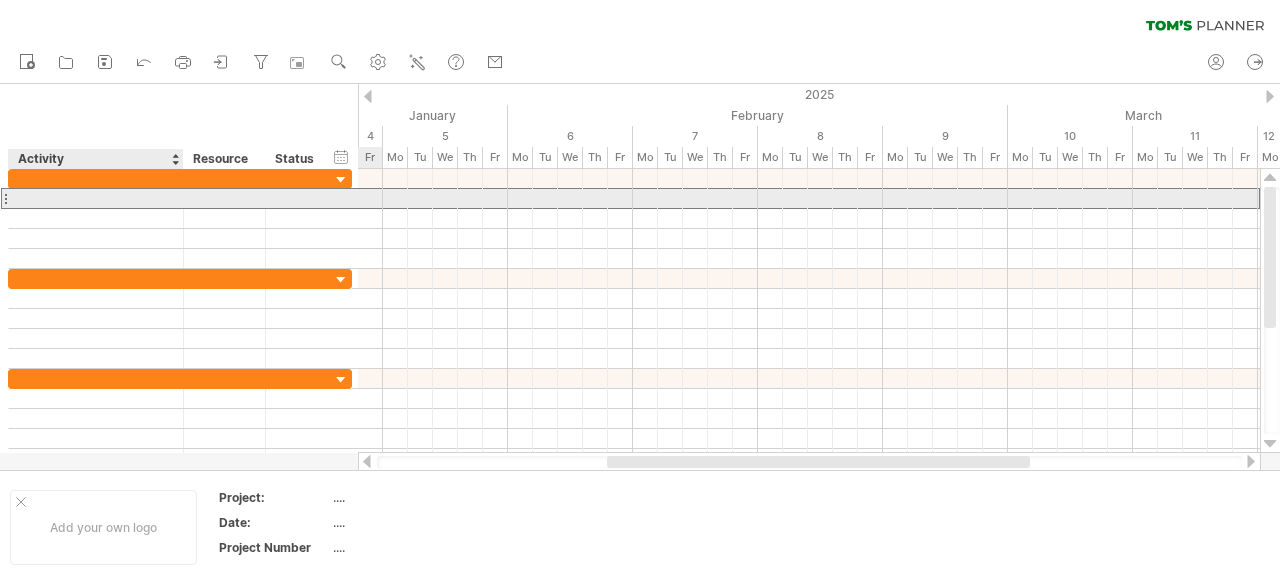 click at bounding box center [96, 198] 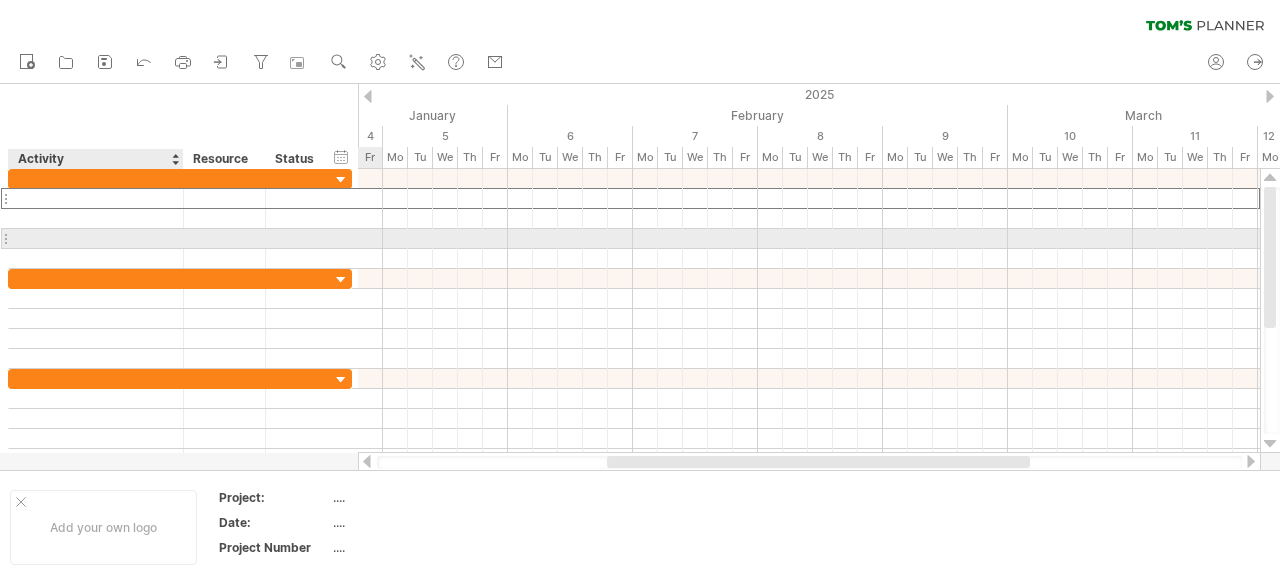 click at bounding box center (96, 238) 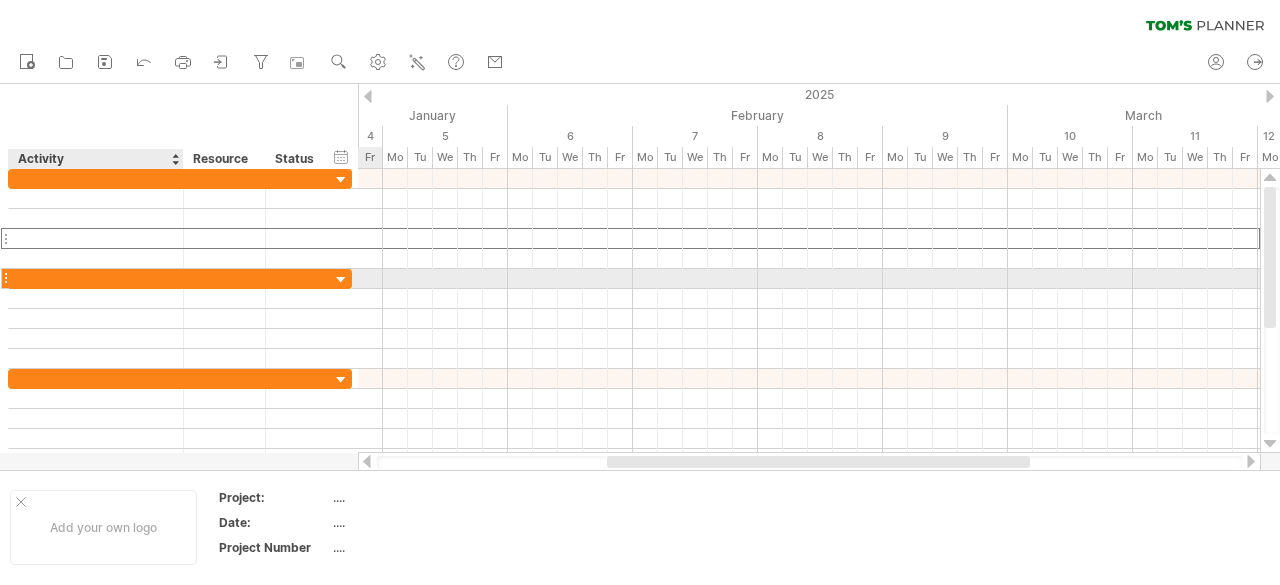 click at bounding box center [96, 278] 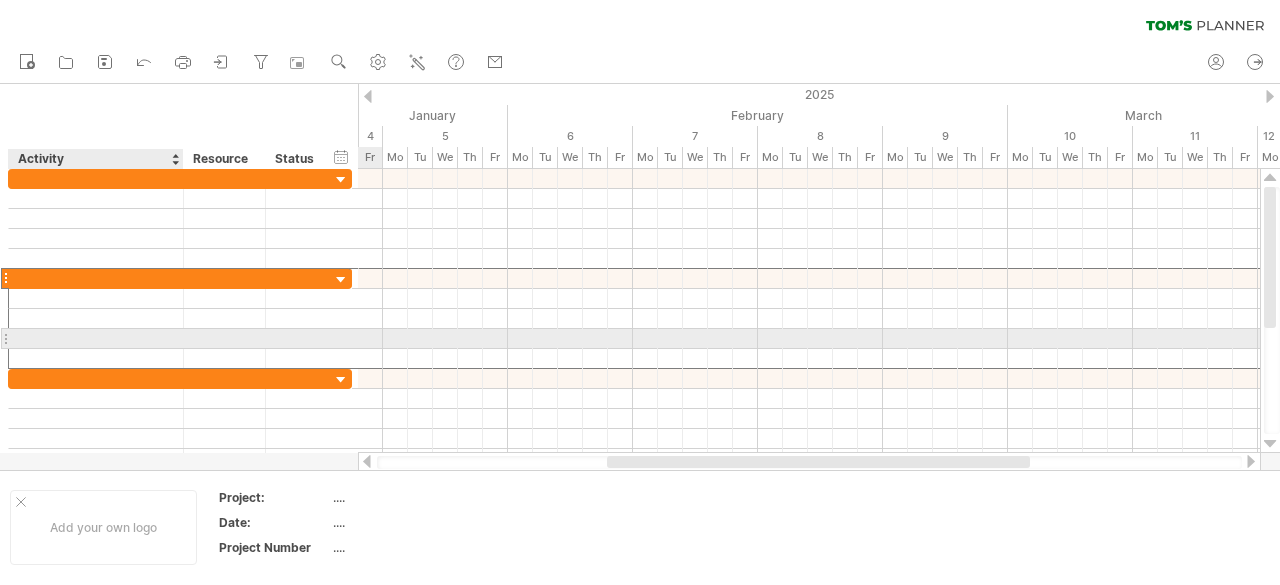 click at bounding box center [96, 338] 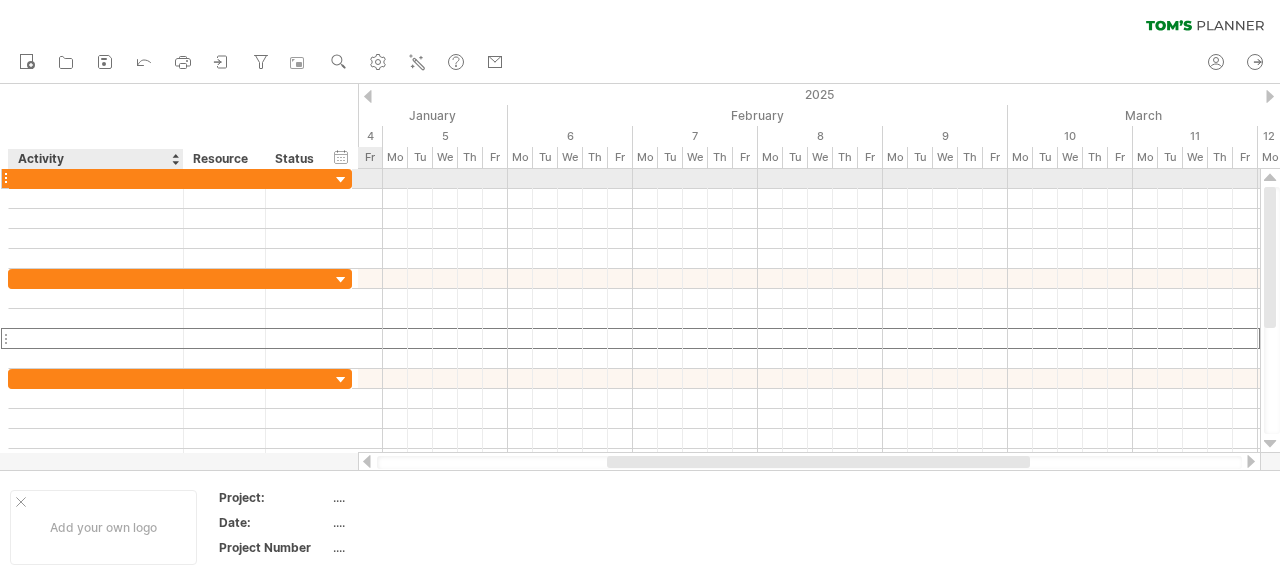 click at bounding box center (96, 178) 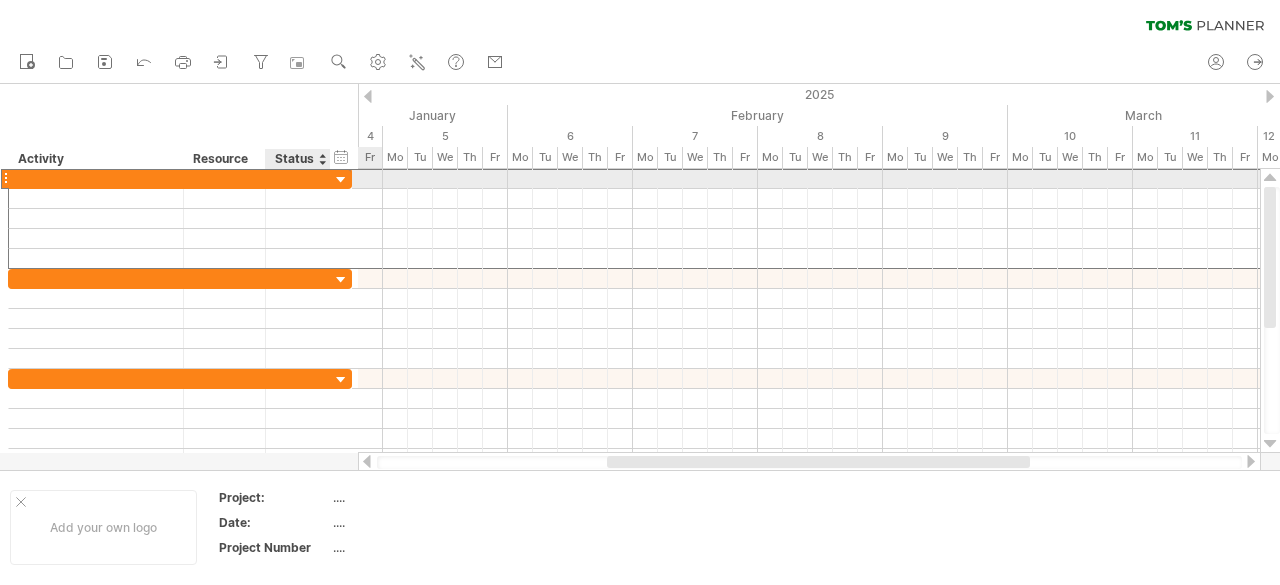 click at bounding box center [341, 180] 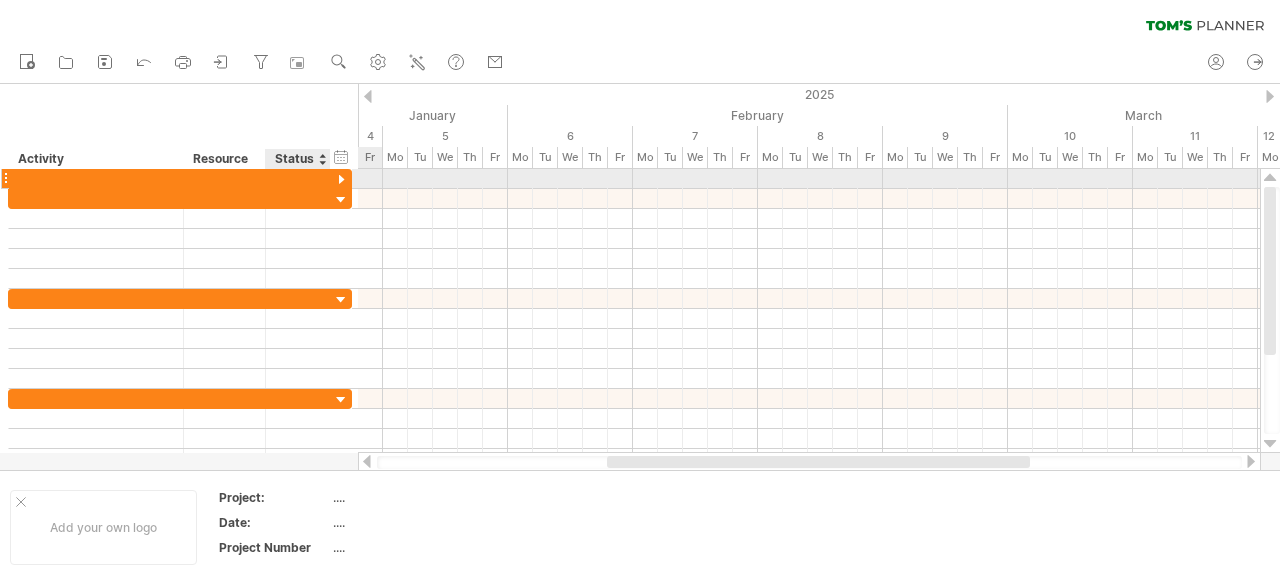 click at bounding box center [341, 180] 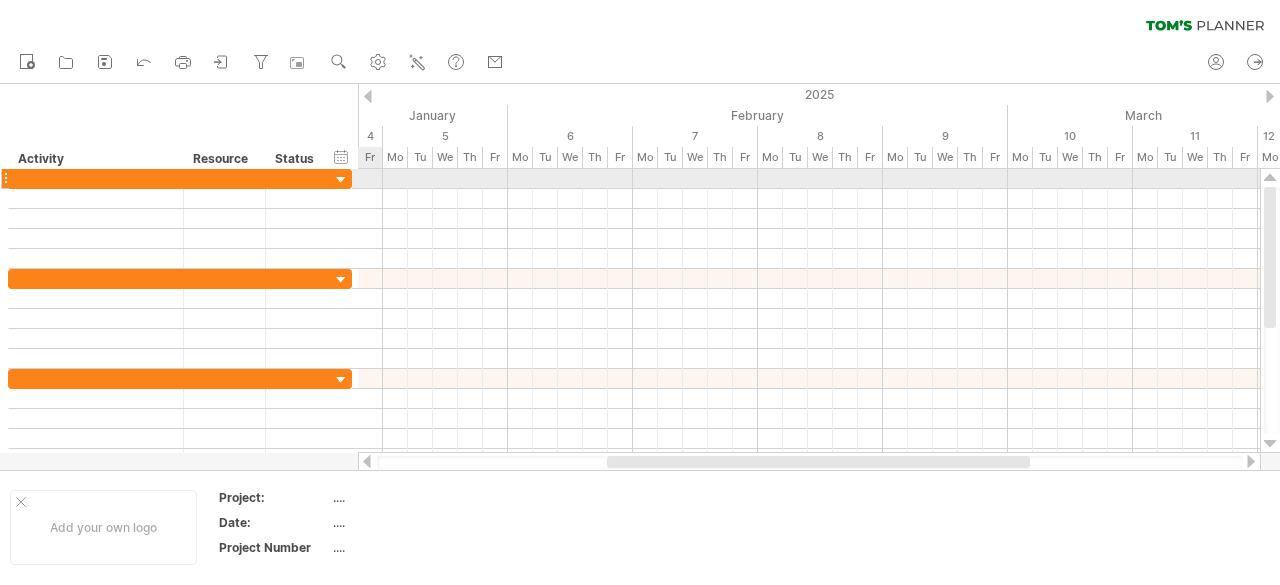 click at bounding box center (5, 178) 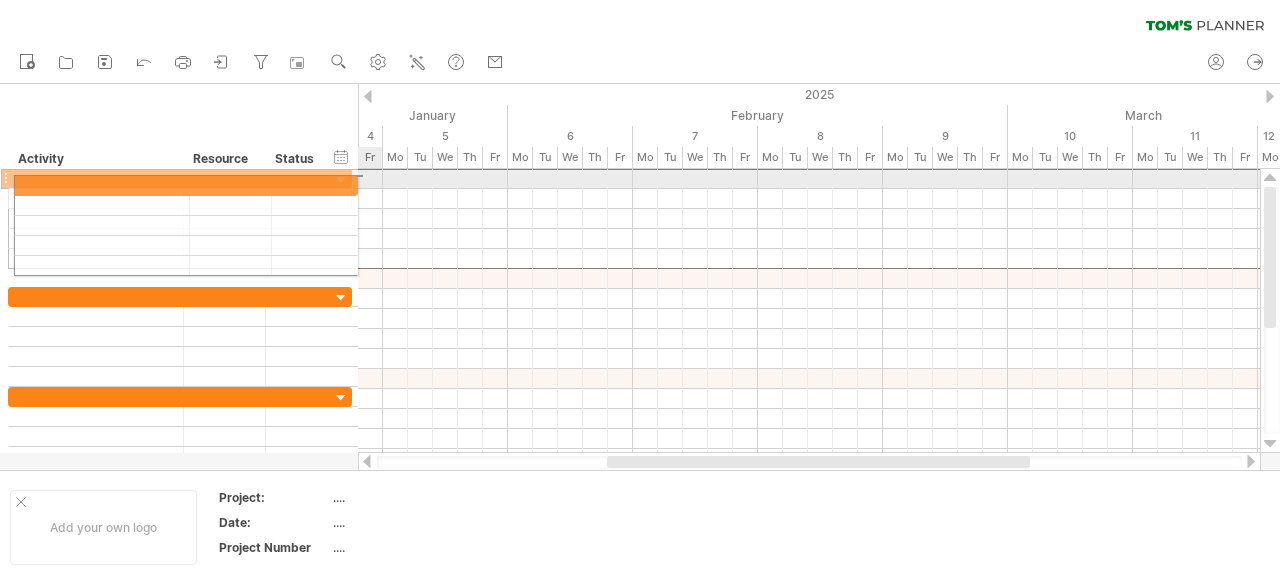 click at bounding box center (176, 328) 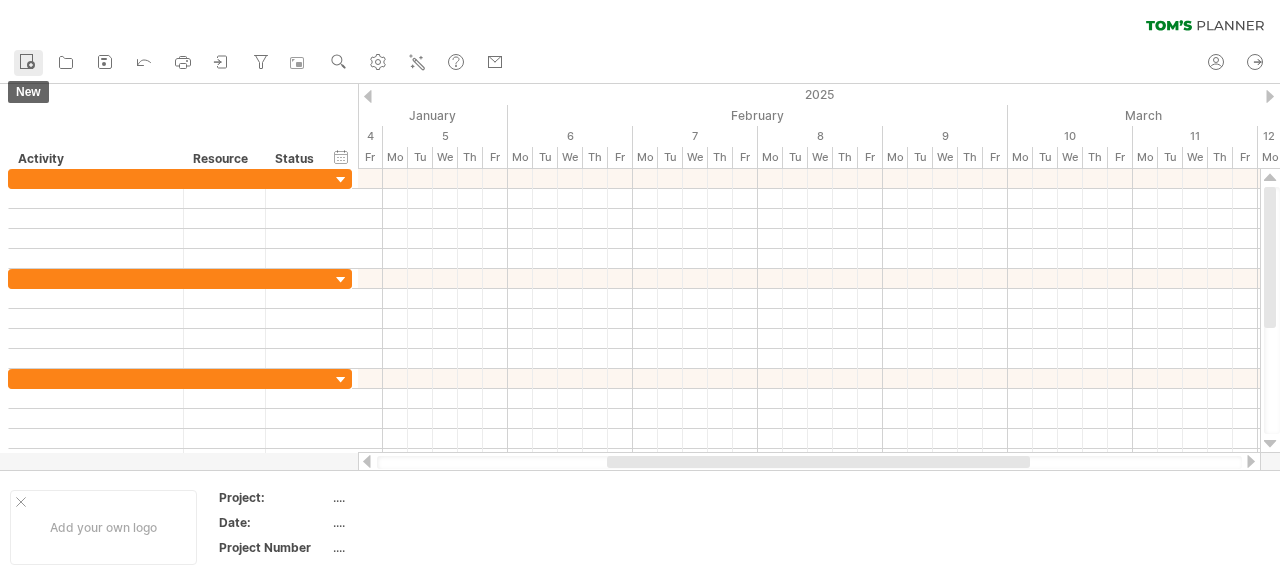 click 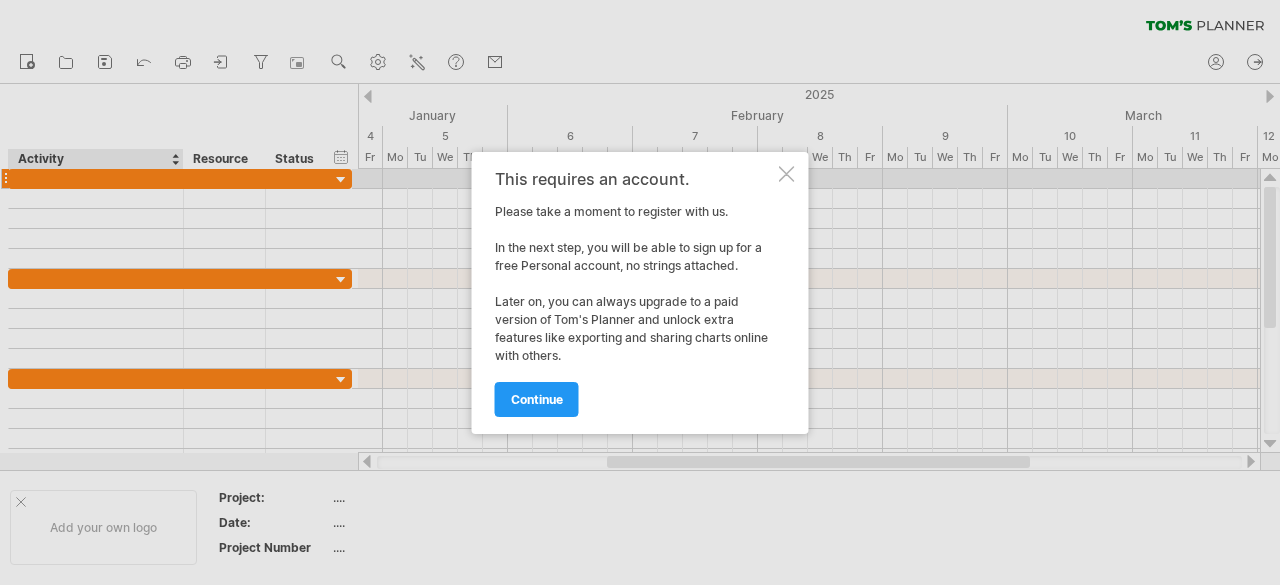 click at bounding box center [787, 174] 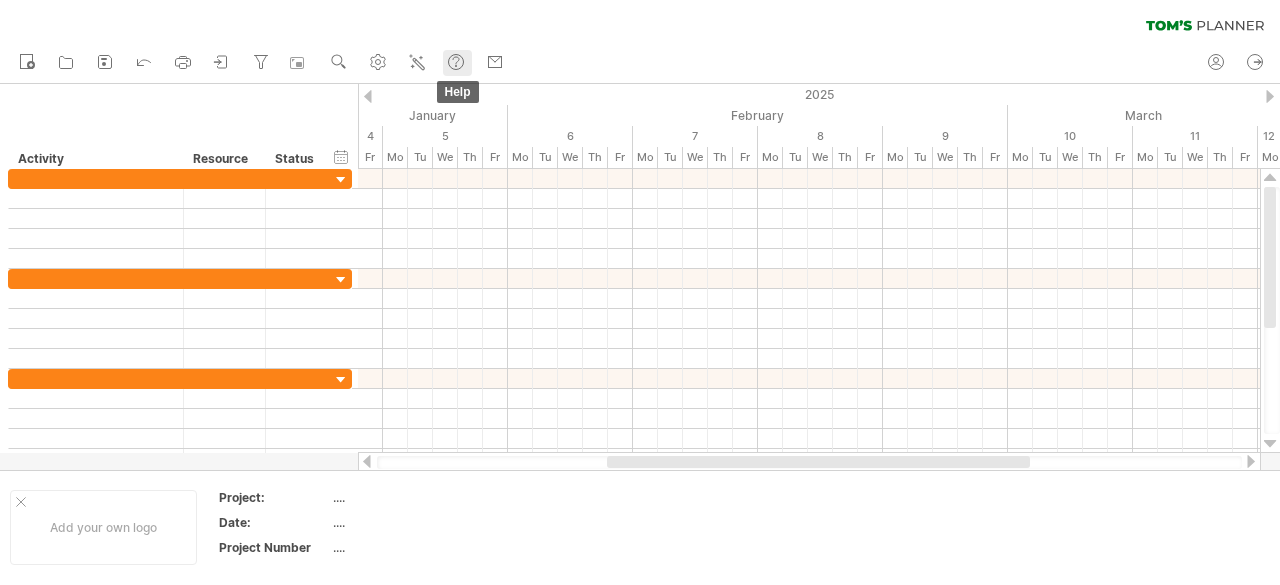 click 